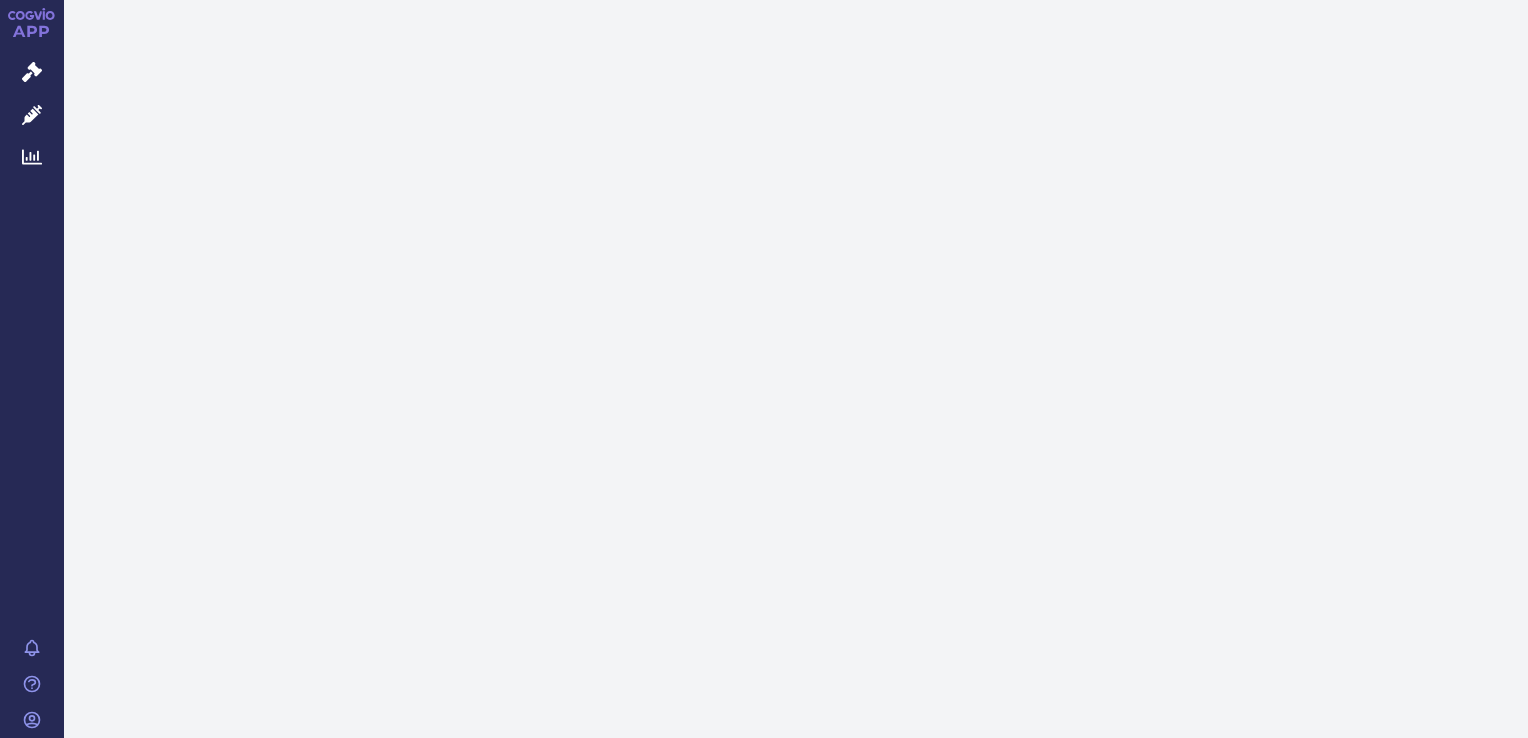 scroll, scrollTop: 0, scrollLeft: 0, axis: both 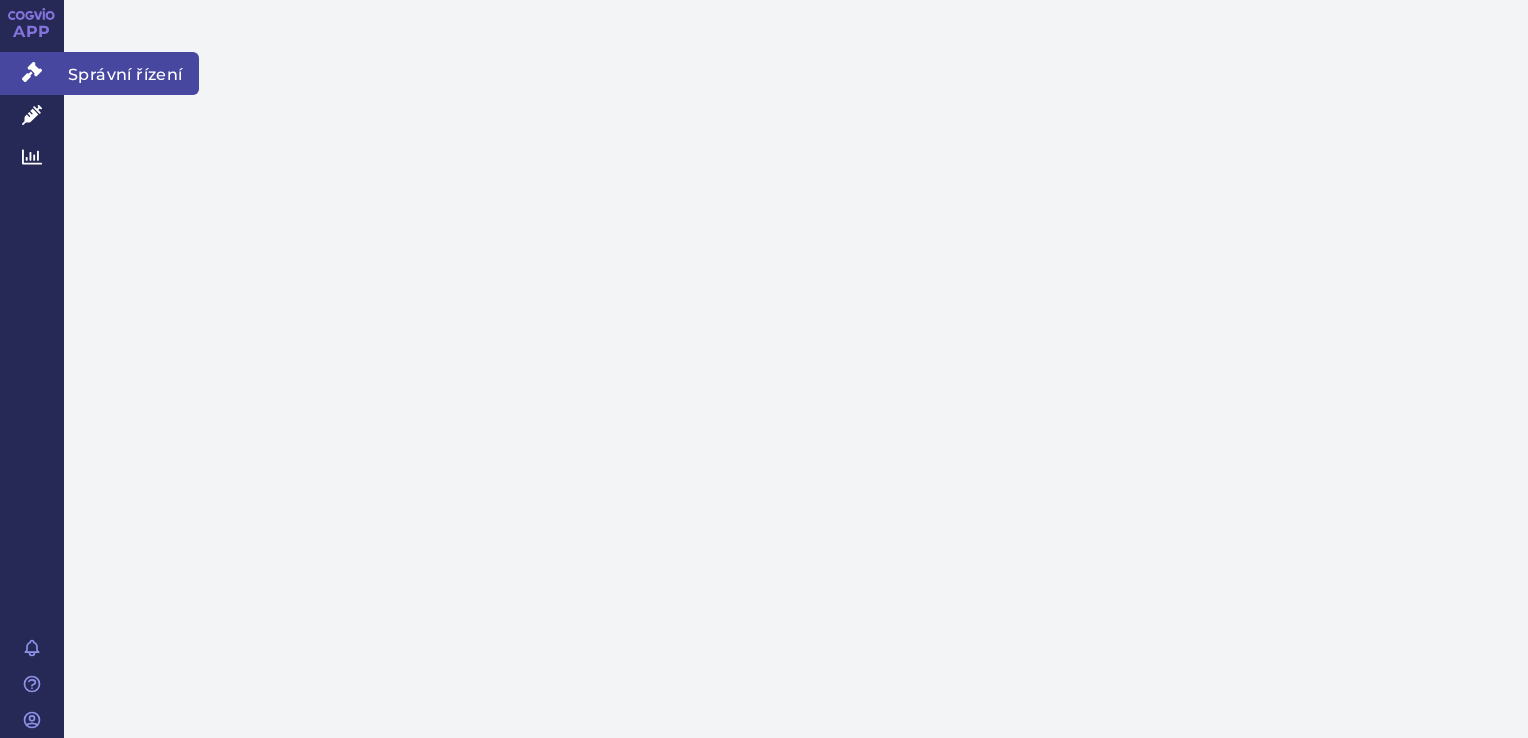 click on "Správní řízení" at bounding box center (32, 73) 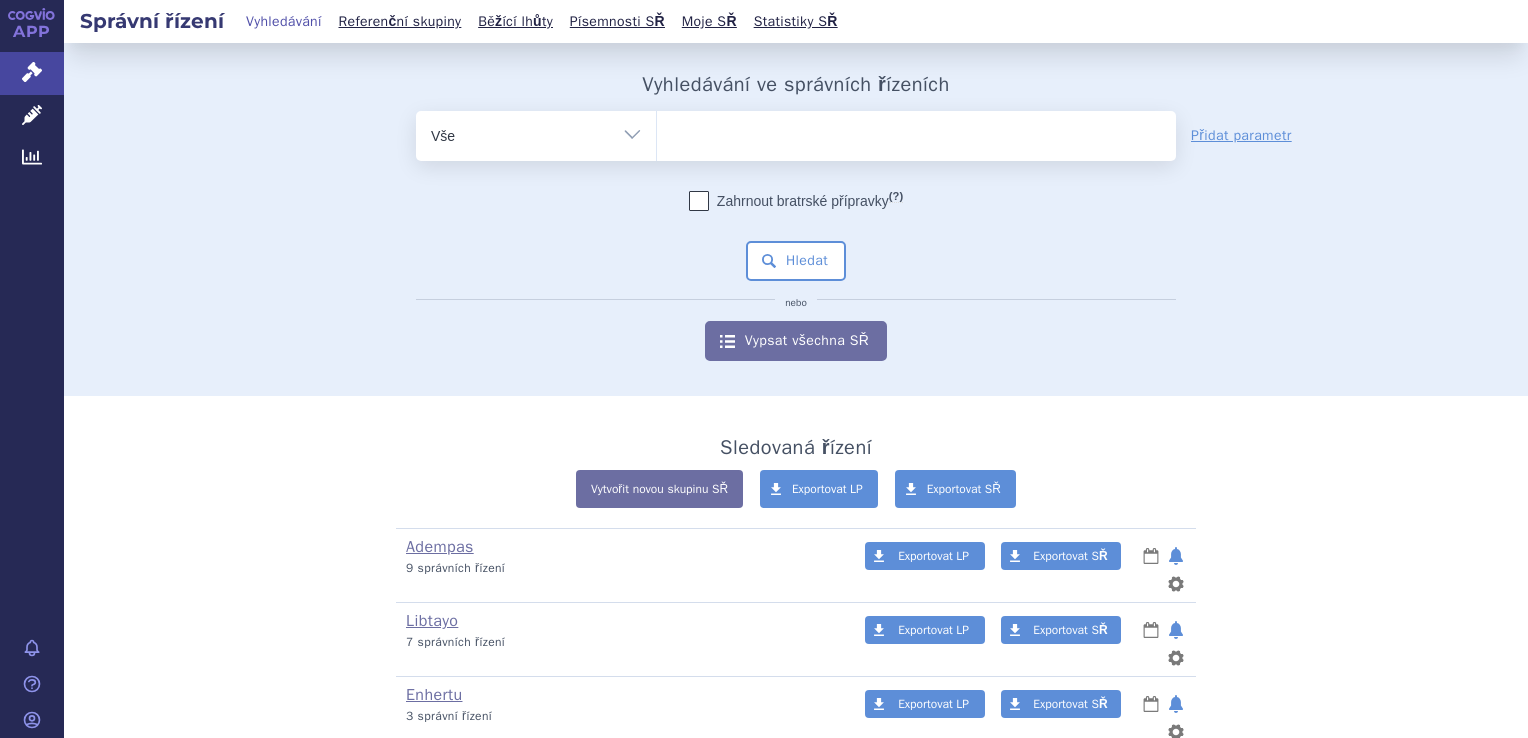 scroll, scrollTop: 0, scrollLeft: 0, axis: both 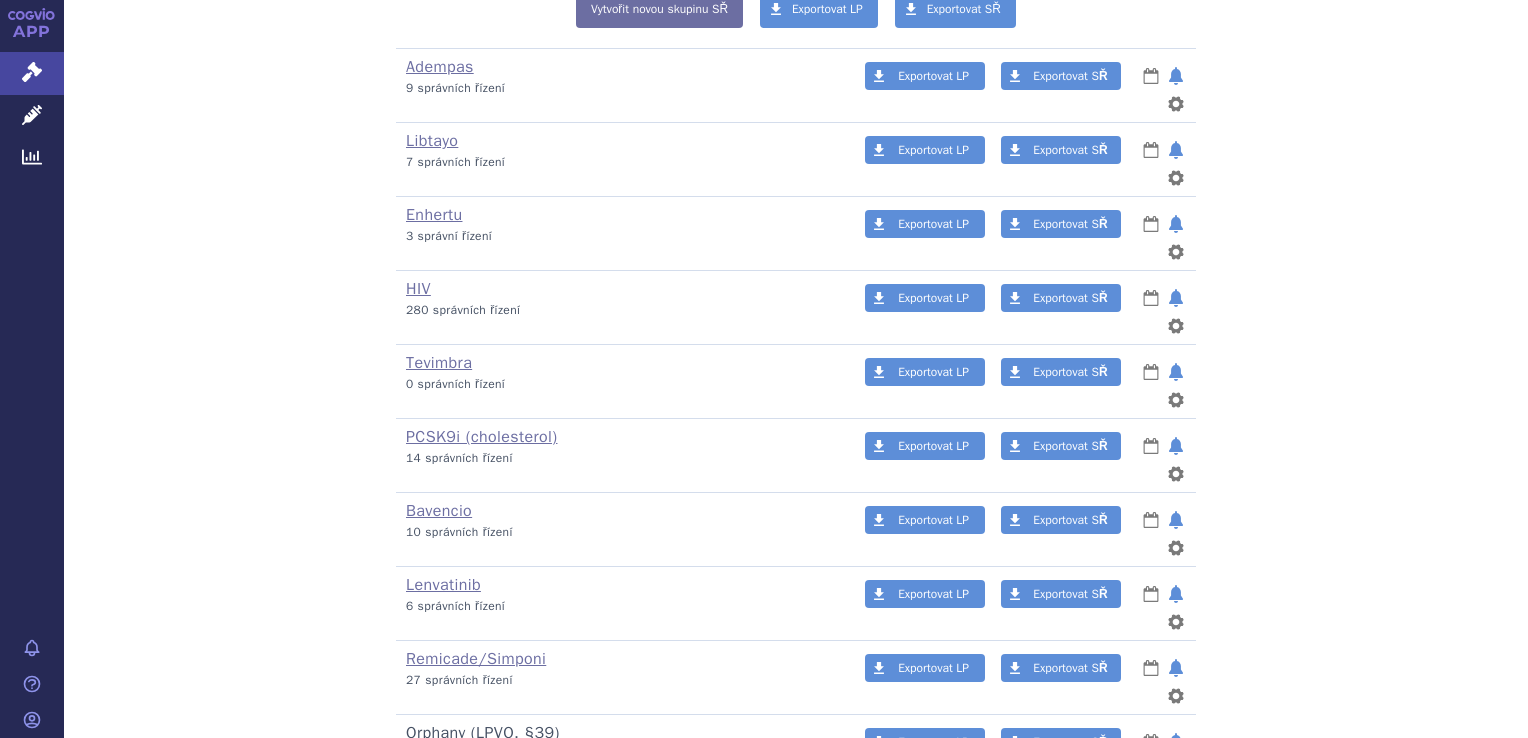 click on "Orphany (LPVO, §39)" at bounding box center (483, 733) 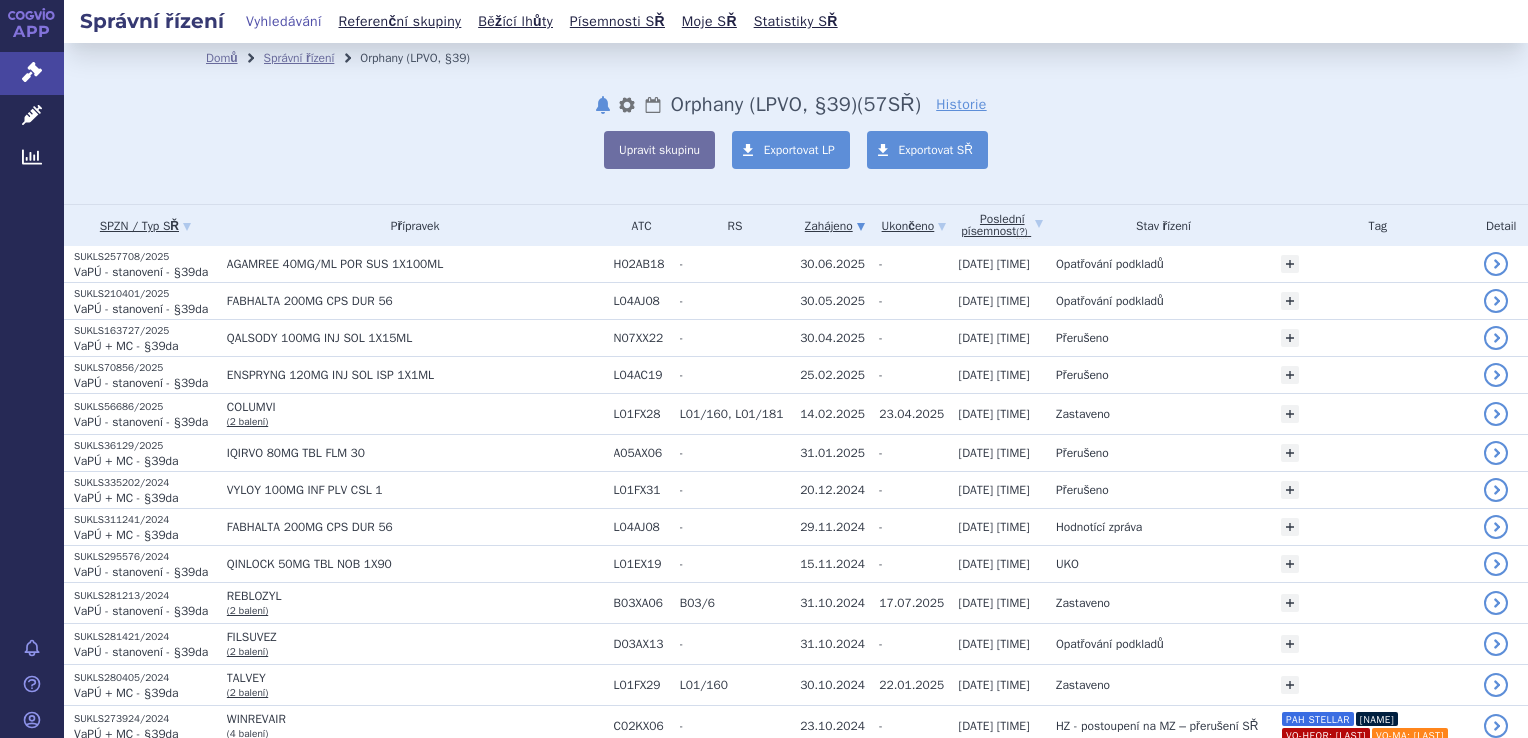 scroll, scrollTop: 0, scrollLeft: 0, axis: both 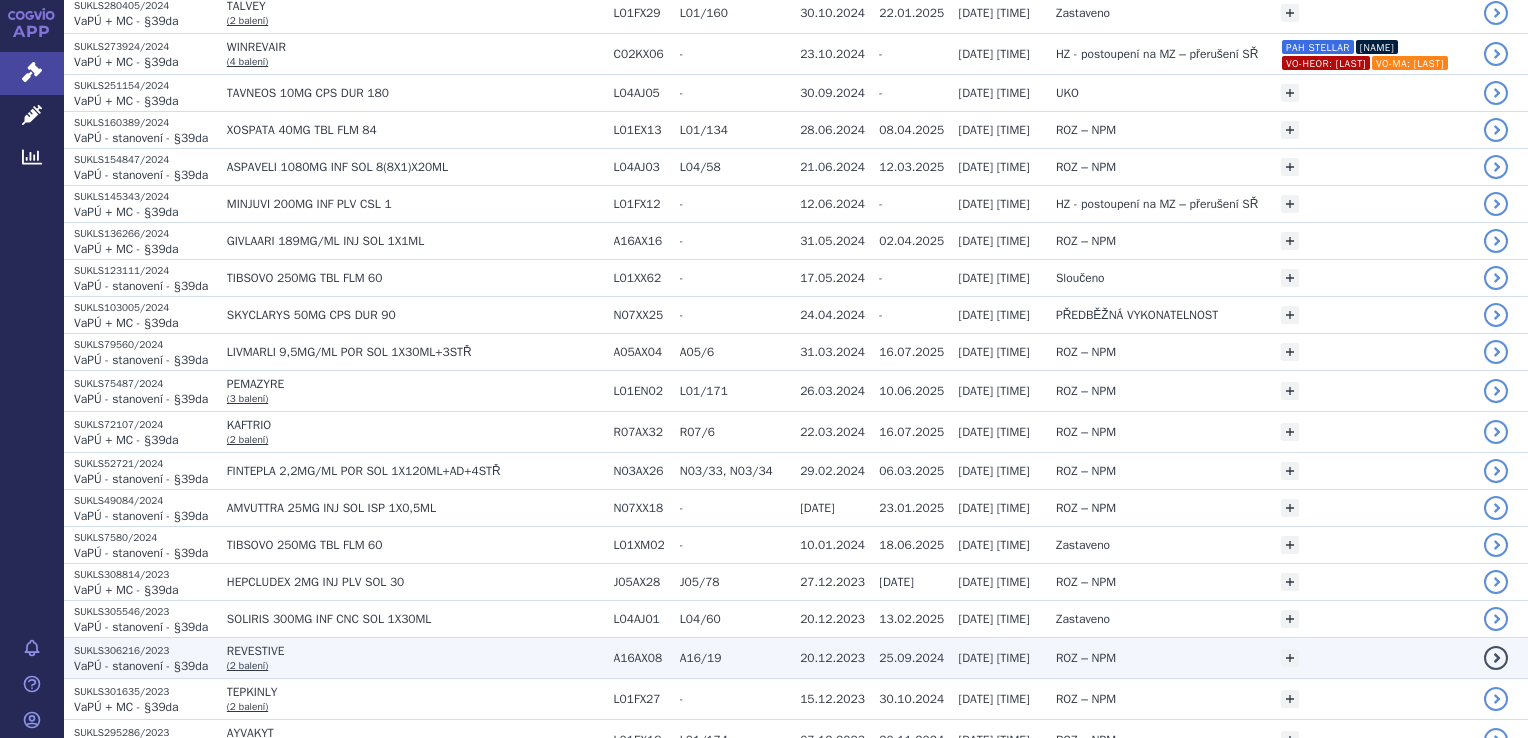 click on "REVESTIVE" at bounding box center [415, 651] 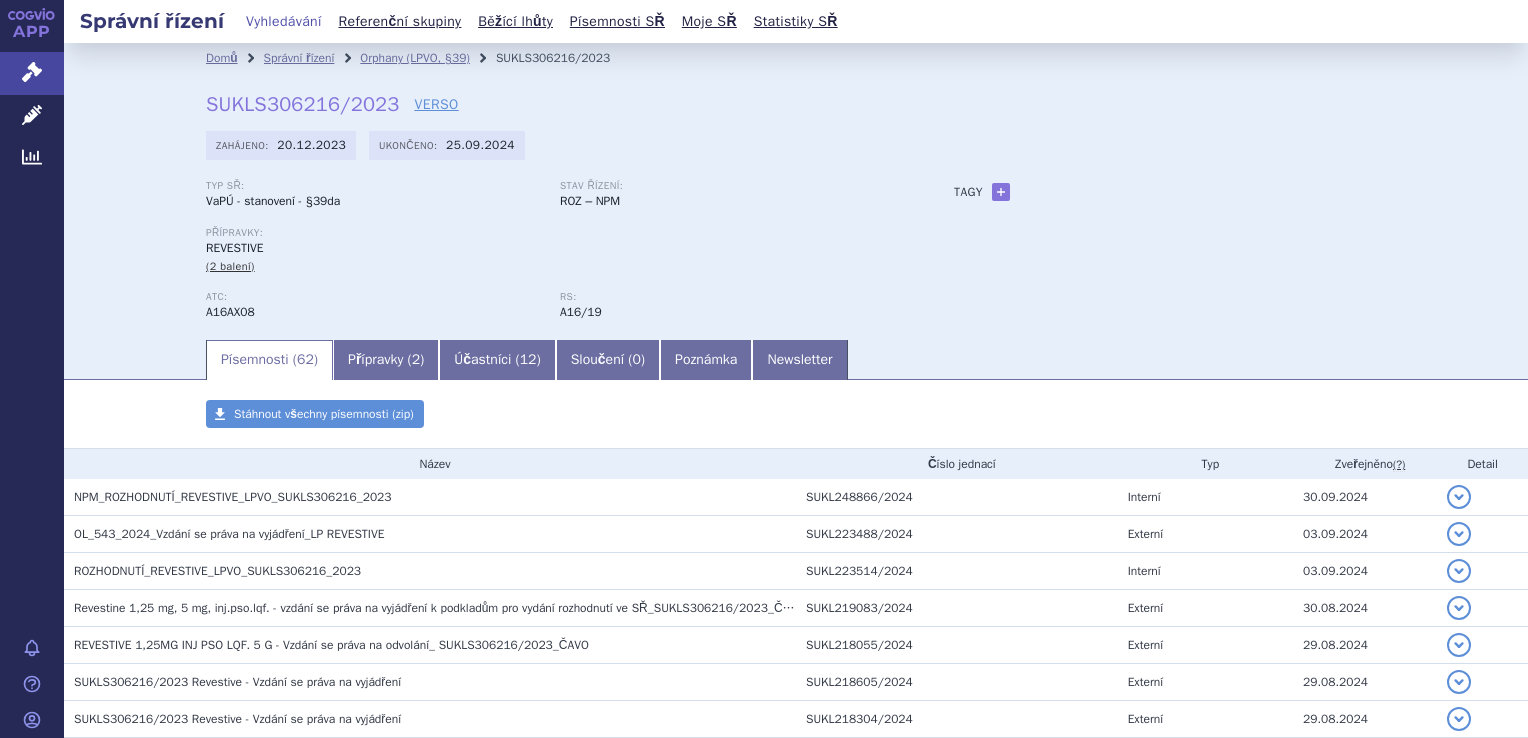 scroll, scrollTop: 0, scrollLeft: 0, axis: both 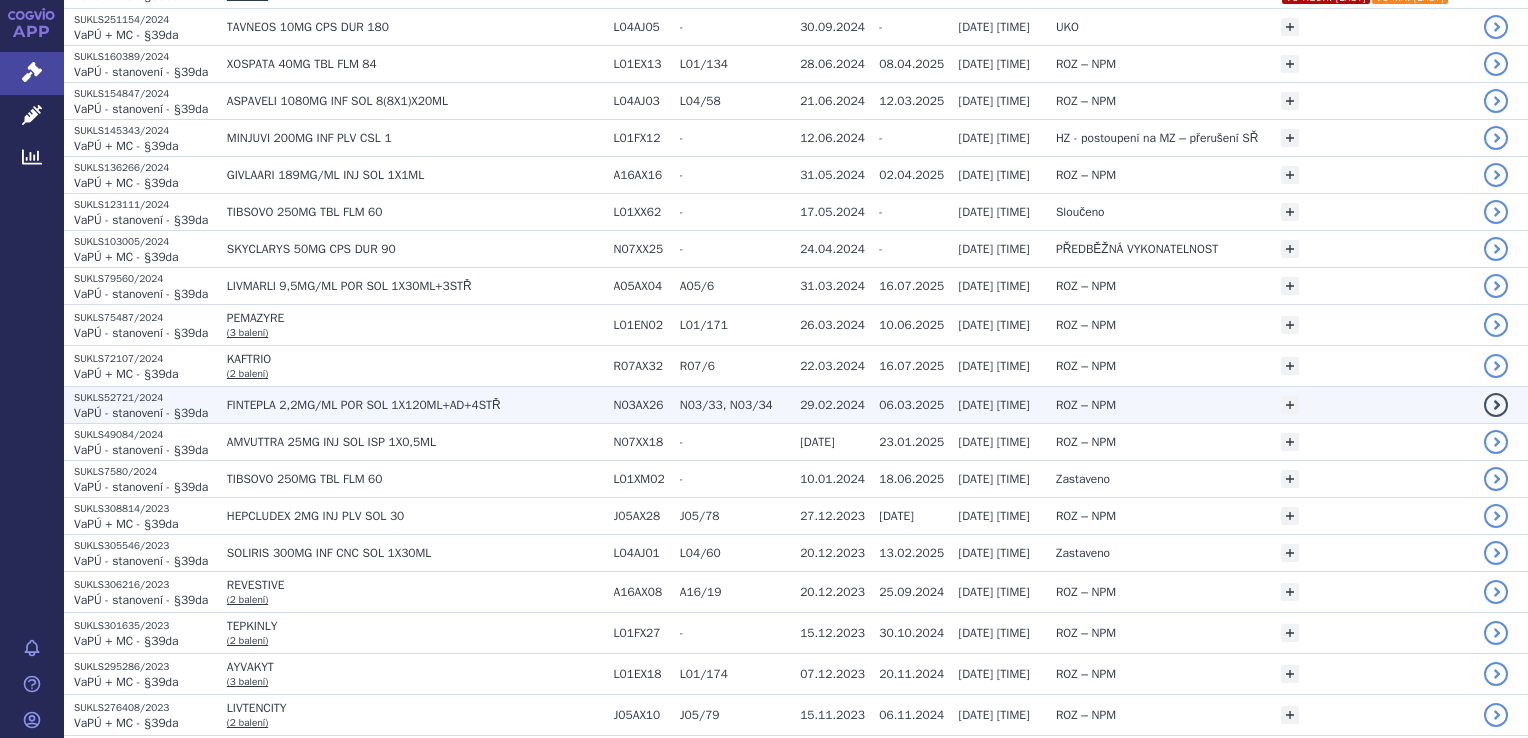 click on "FINTEPLA 2,2MG/ML POR SOL 1X120ML+AD+4STŘ" at bounding box center (415, 405) 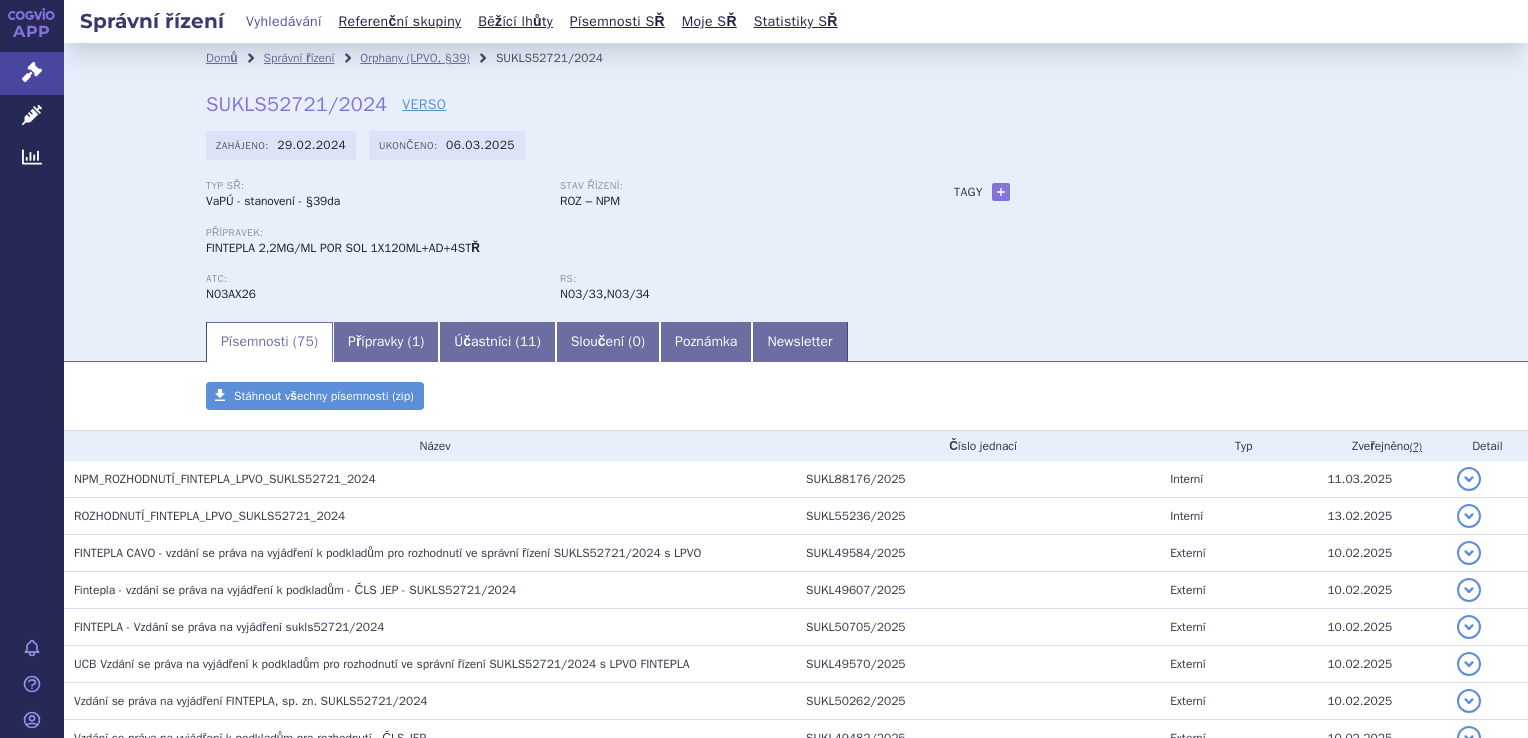 scroll, scrollTop: 0, scrollLeft: 0, axis: both 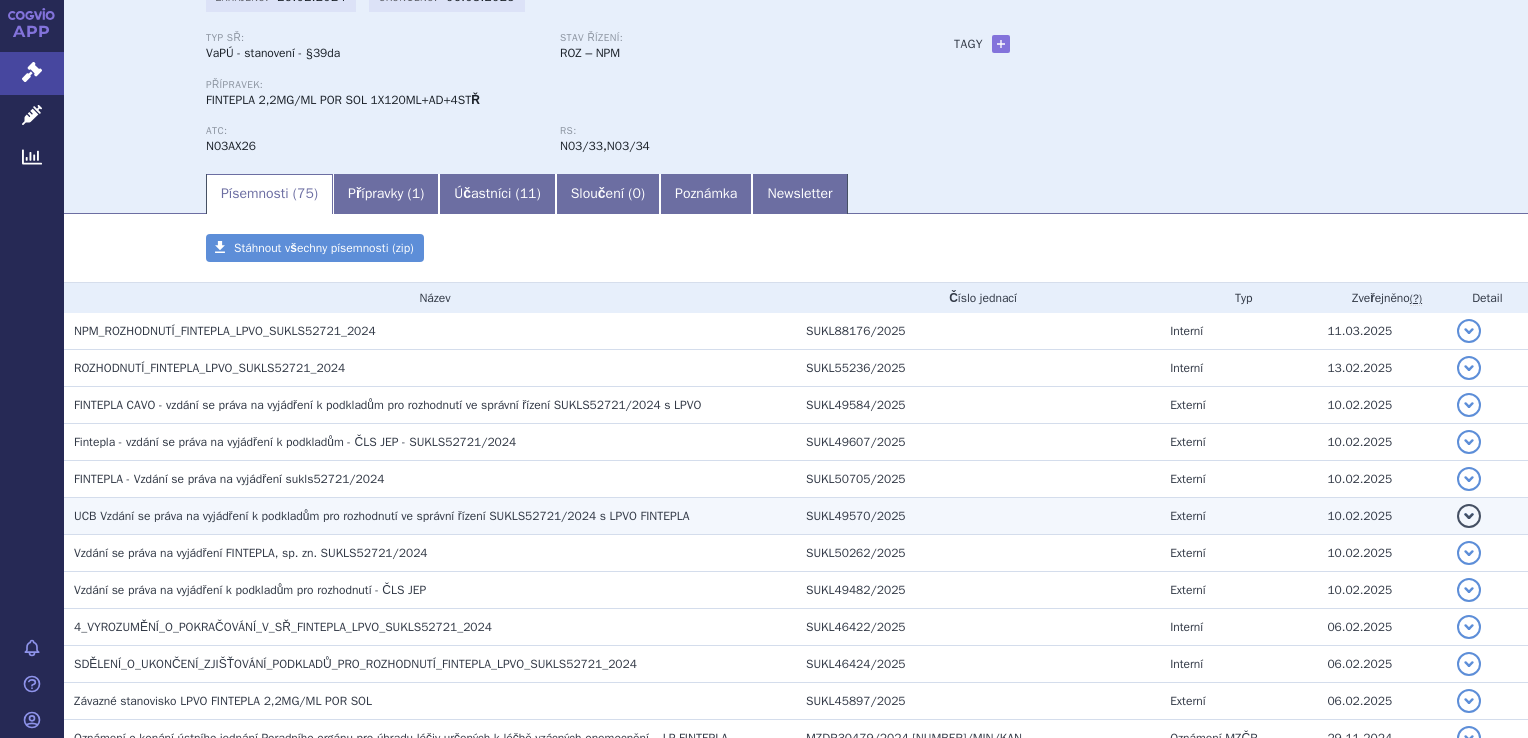 click on "UCB Vzdání se práva na vyjádření k podkladům pro rozhodnutí ve správní řízení SUKLS52721/2024 s LPVO FINTEPLA" at bounding box center [381, 516] 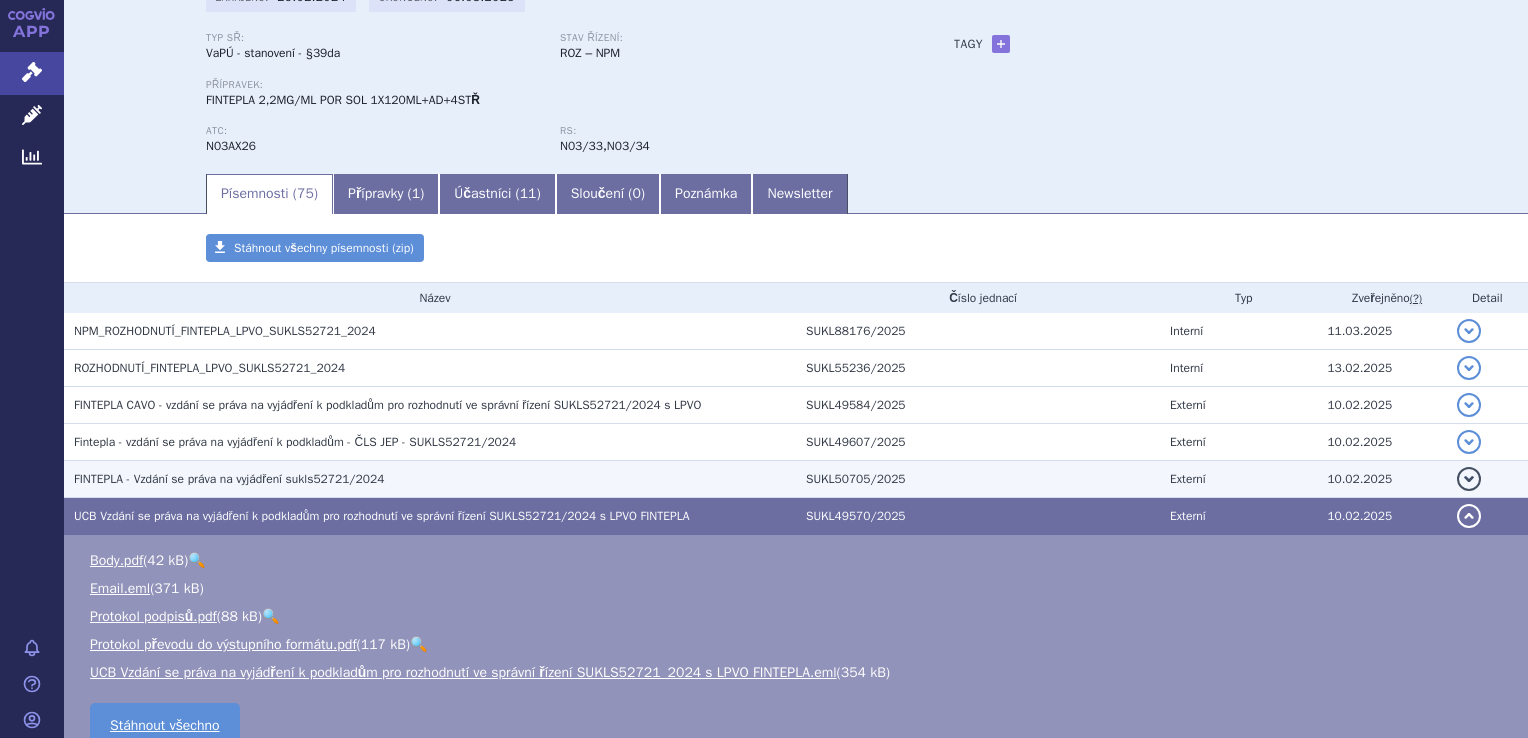 click on "FINTEPLA - Vzdání se práva na vyjádření sukls52721/2024" at bounding box center (435, 479) 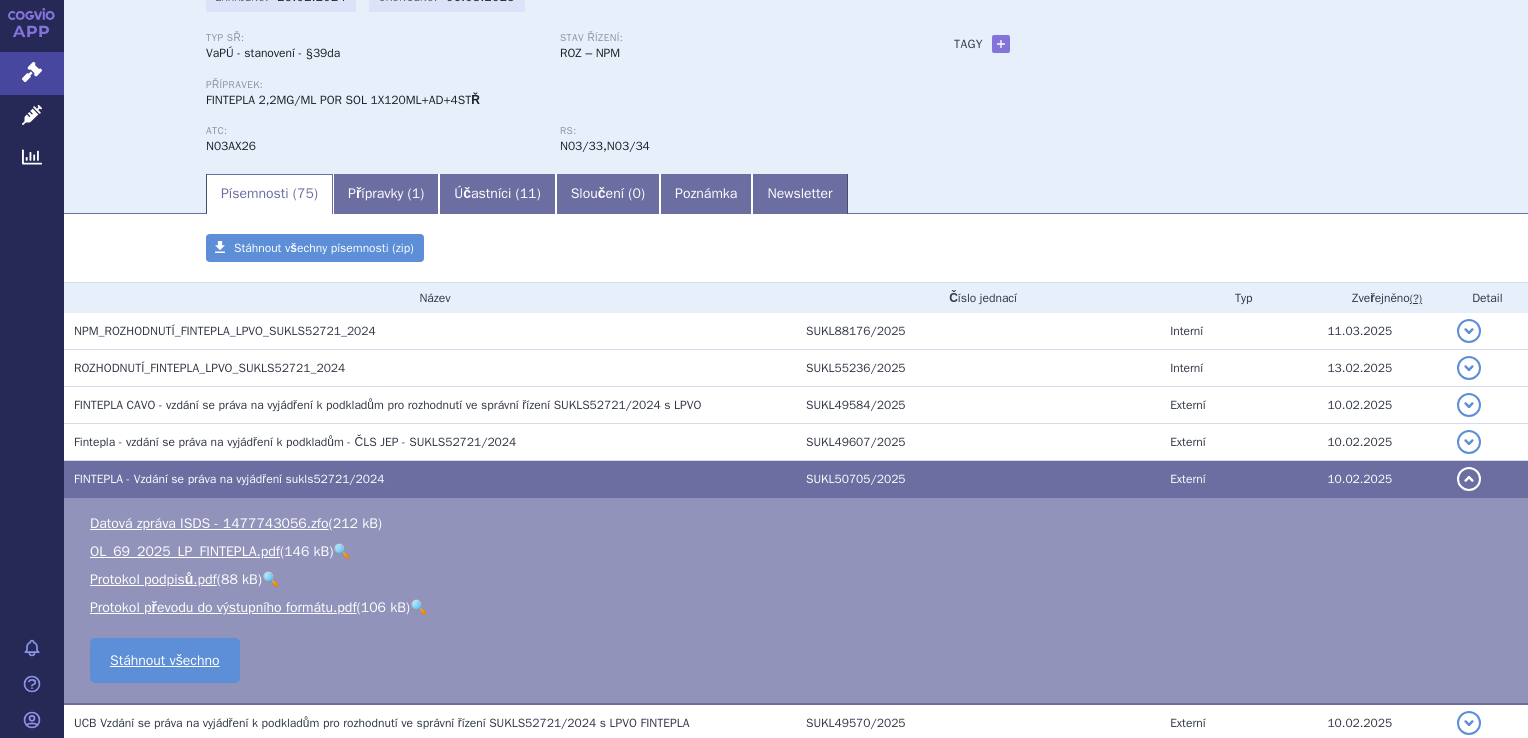 click on "🔍" at bounding box center (341, 551) 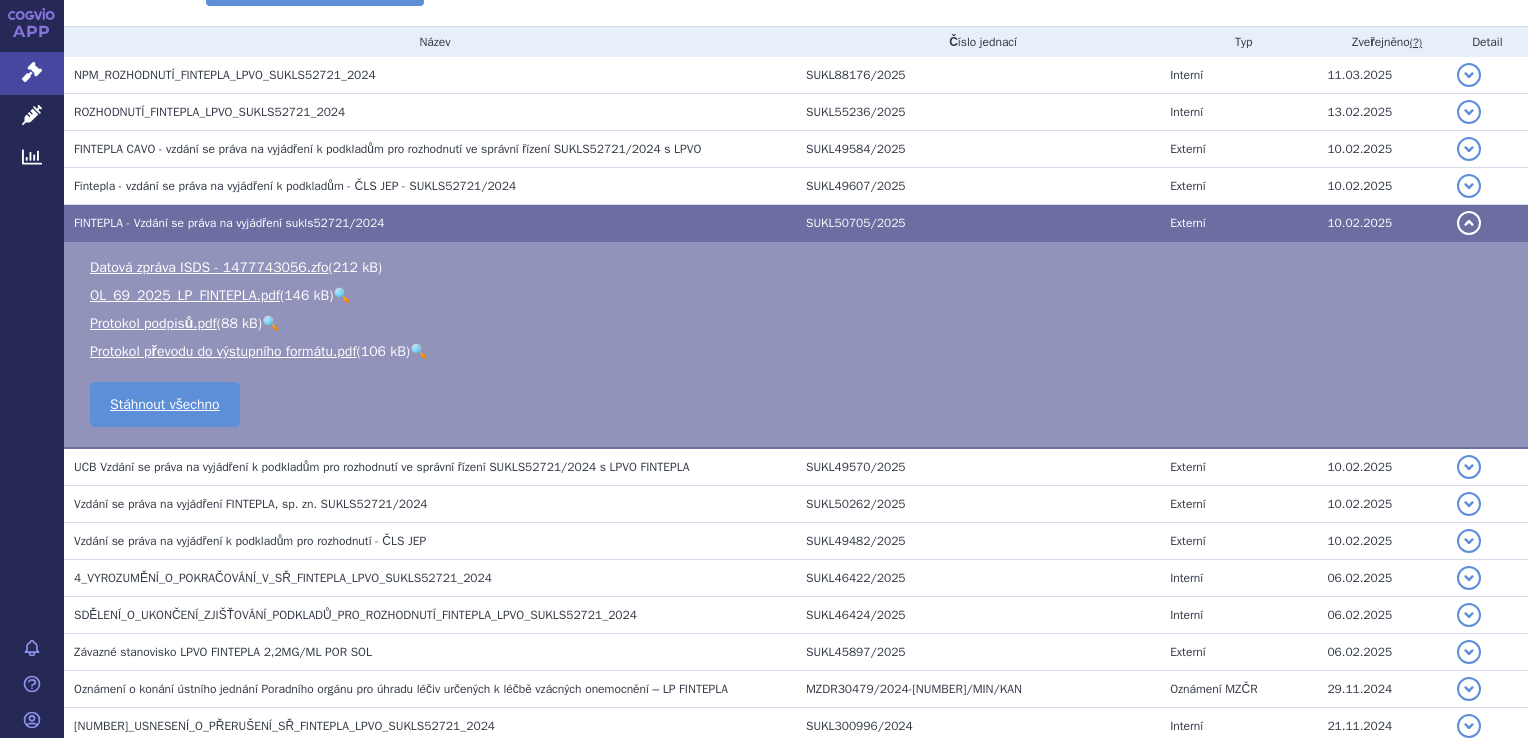 scroll, scrollTop: 494, scrollLeft: 0, axis: vertical 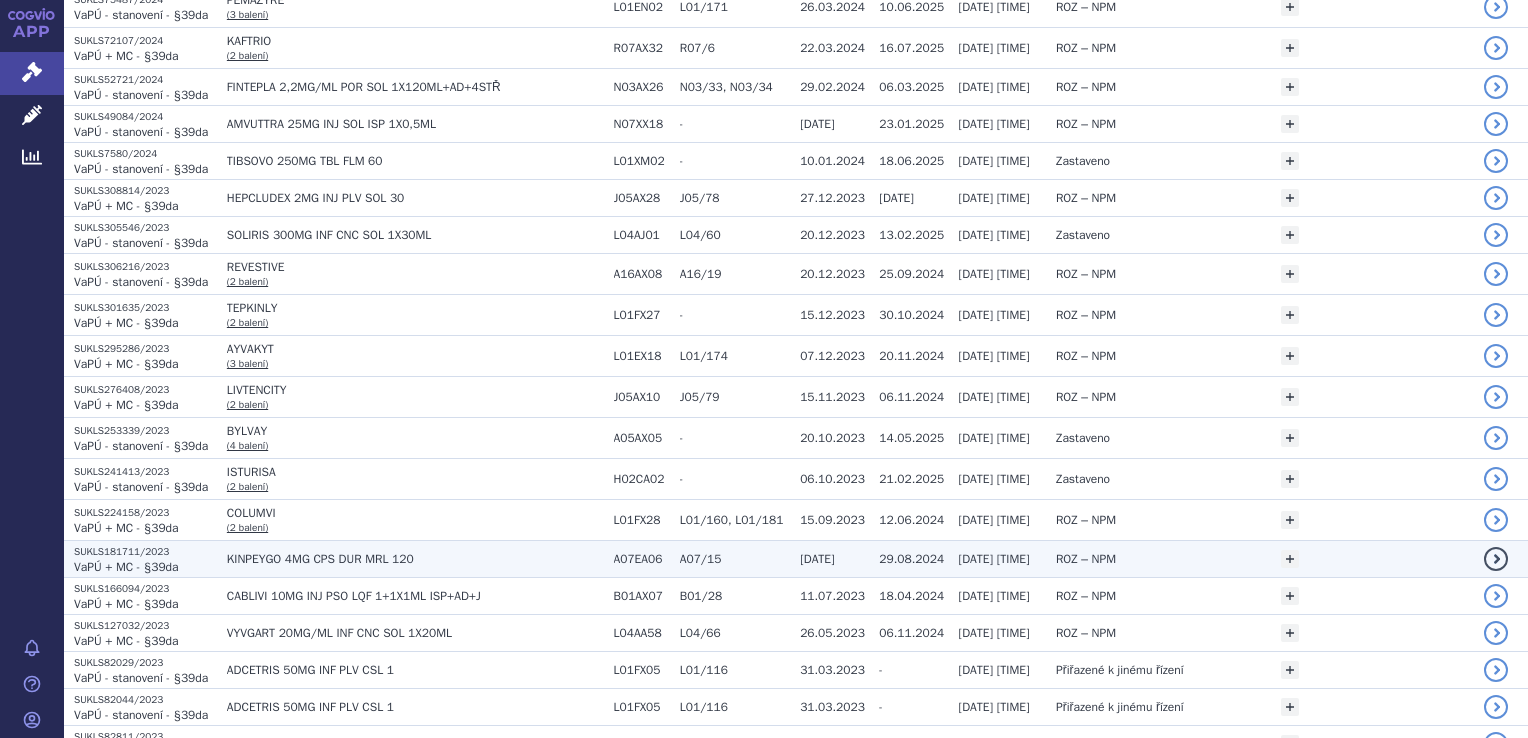 click on "KINPEYGO 4MG CPS DUR MRL 120" at bounding box center (410, 559) 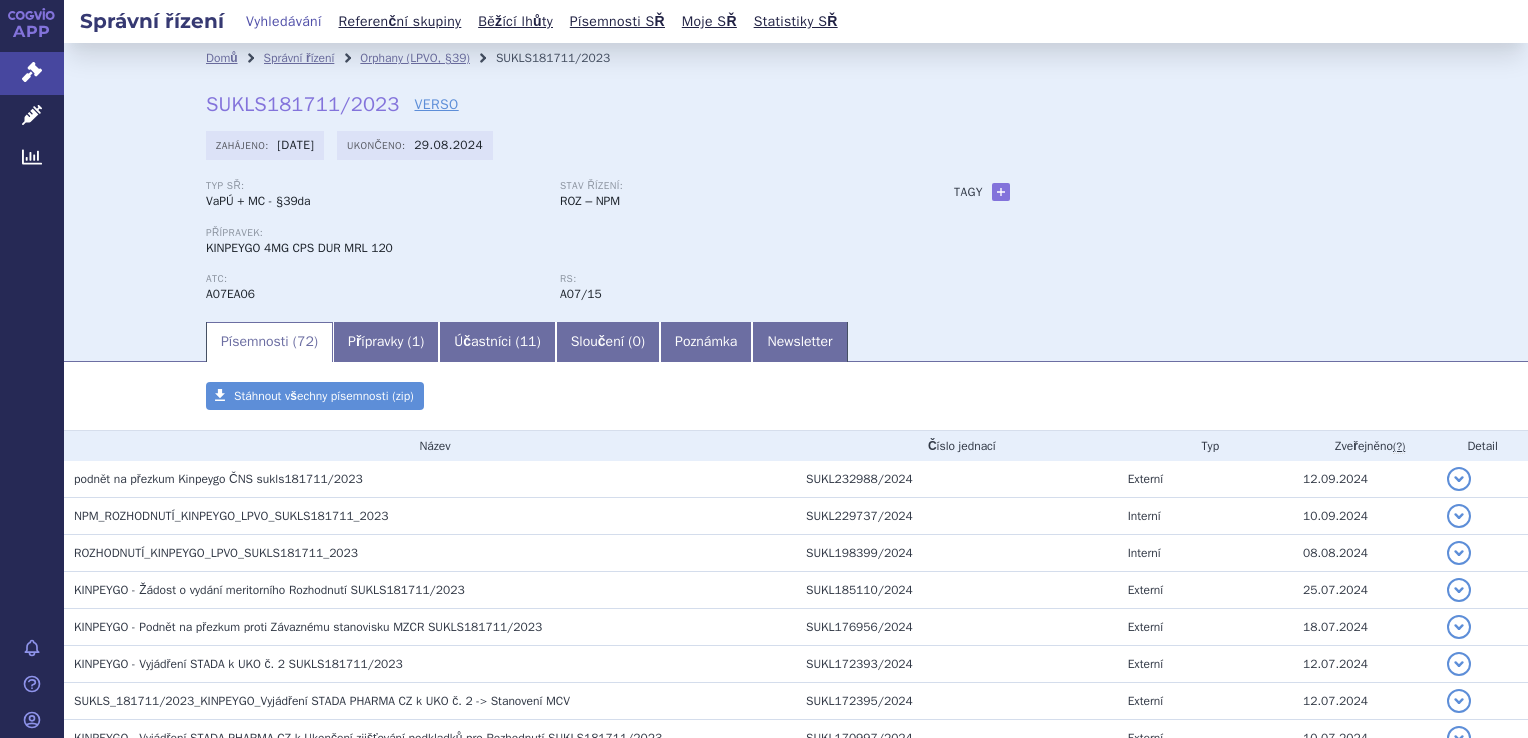 scroll, scrollTop: 0, scrollLeft: 0, axis: both 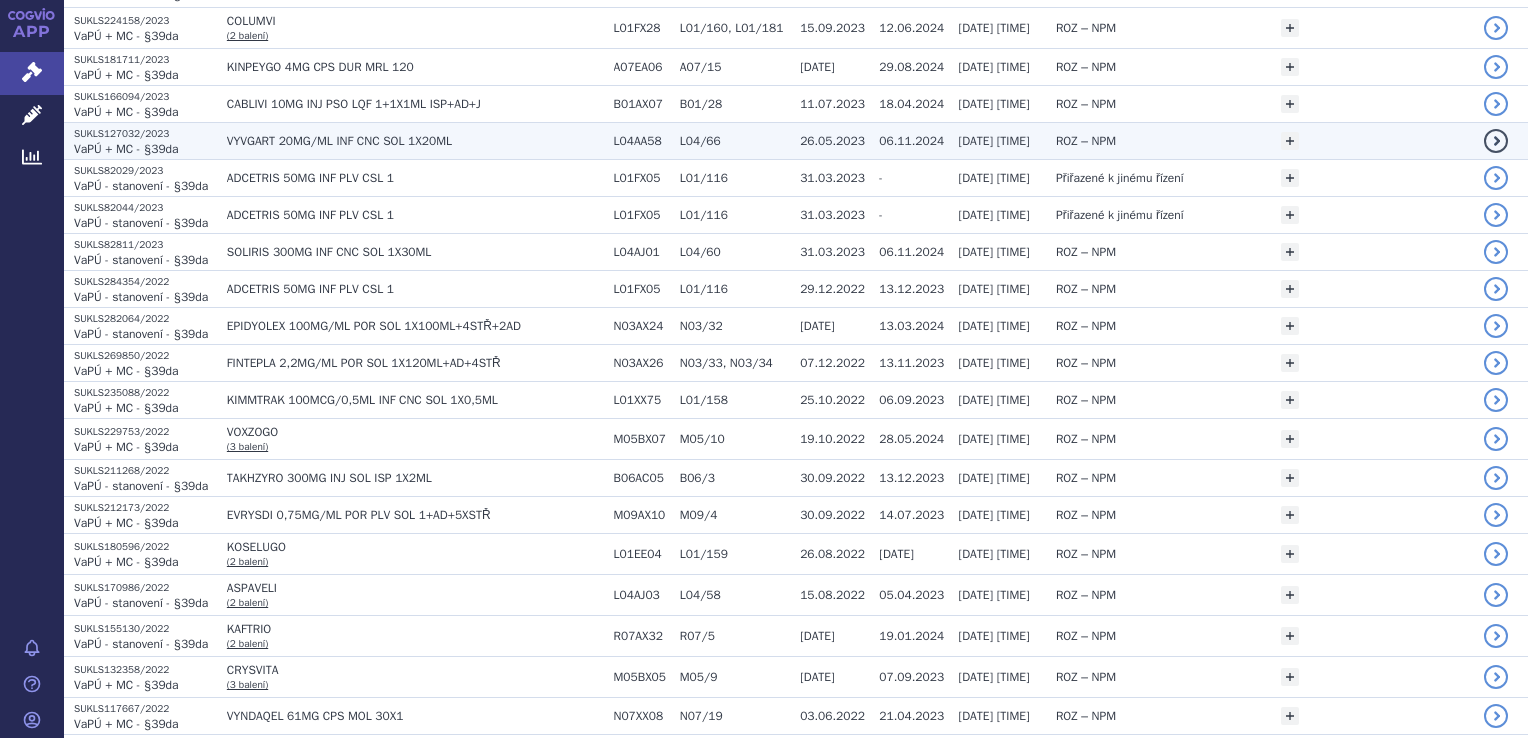 click on "VYVGART 20MG/ML INF CNC SOL 1X20ML" at bounding box center [415, 141] 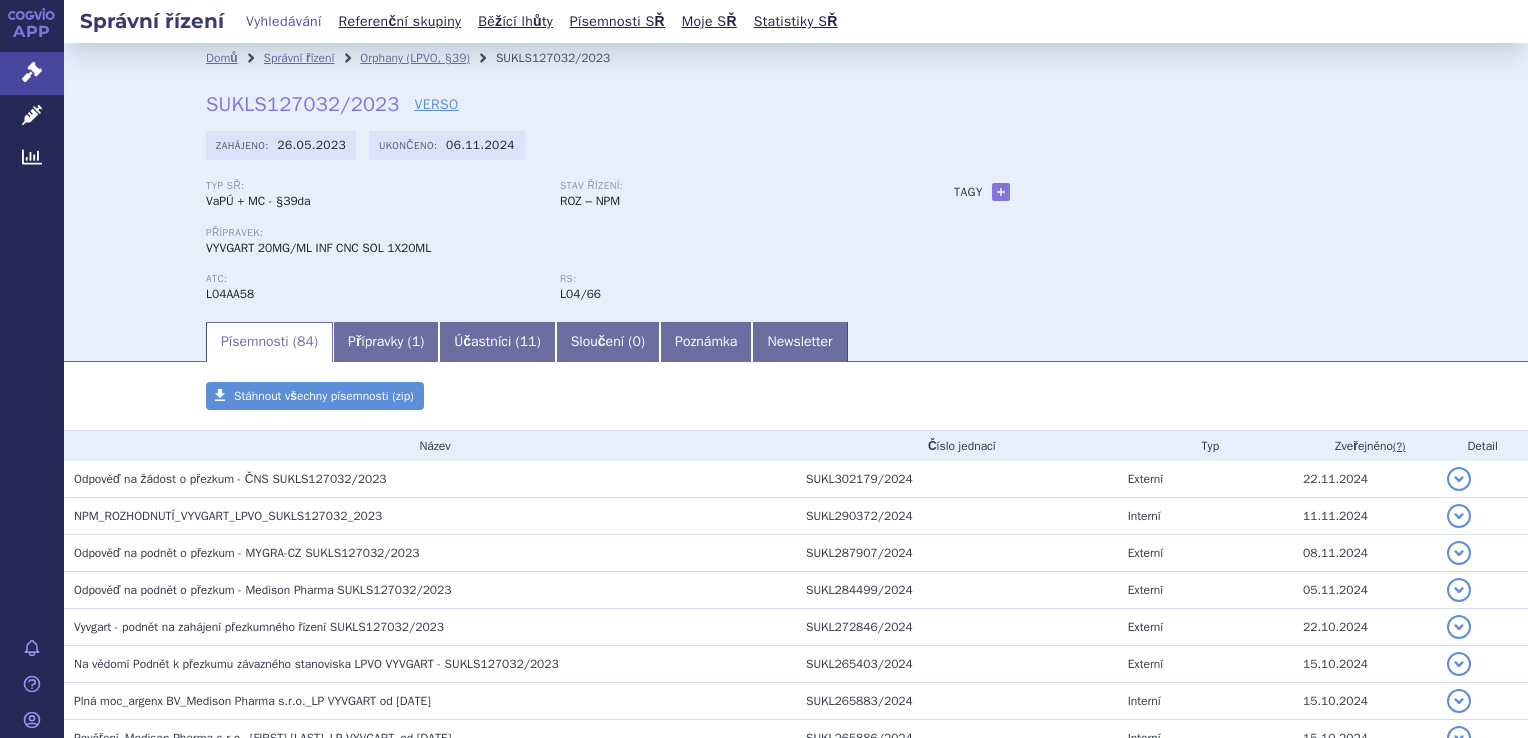 scroll, scrollTop: 0, scrollLeft: 0, axis: both 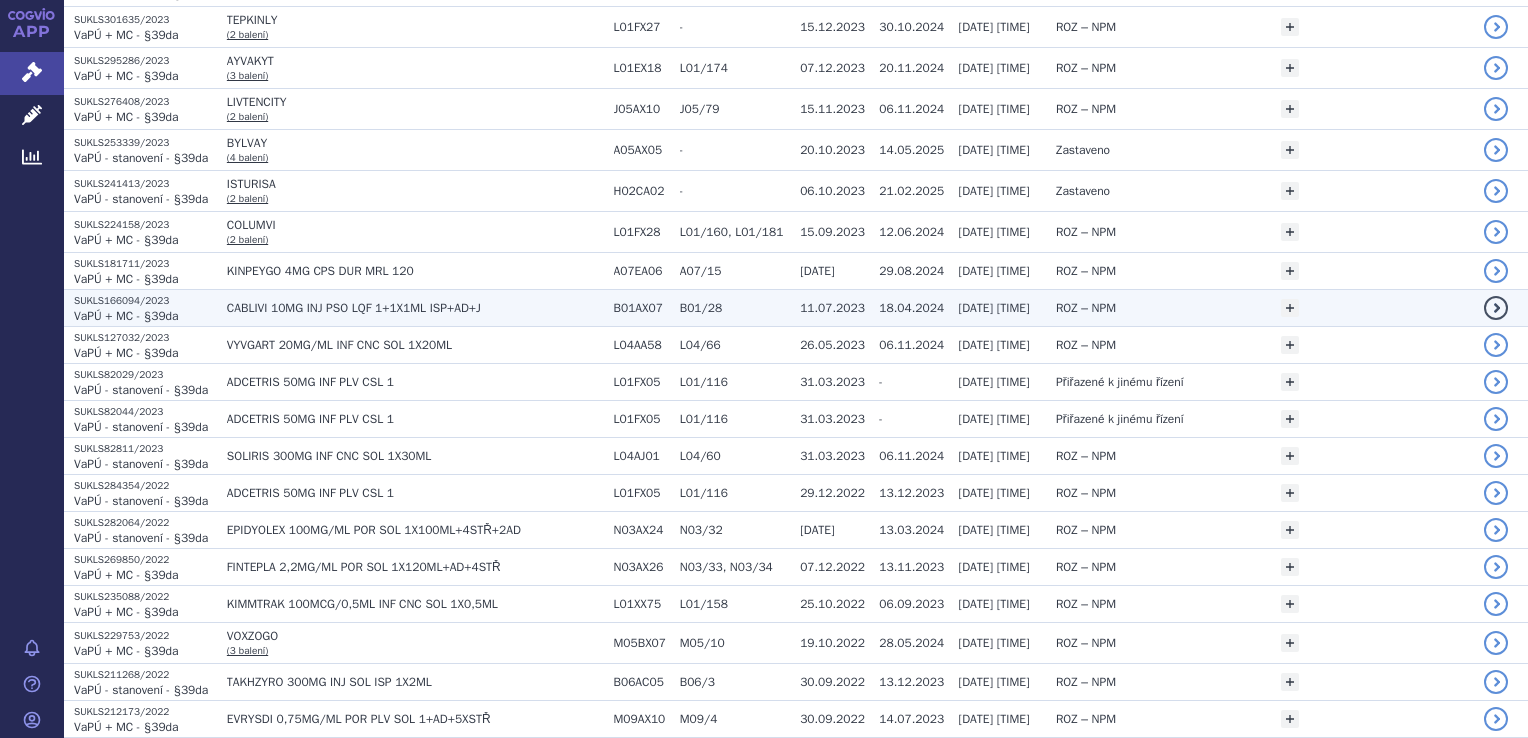click on "CABLIVI 10MG INJ PSO LQF 1+1X1ML ISP+AD+J" at bounding box center [415, 308] 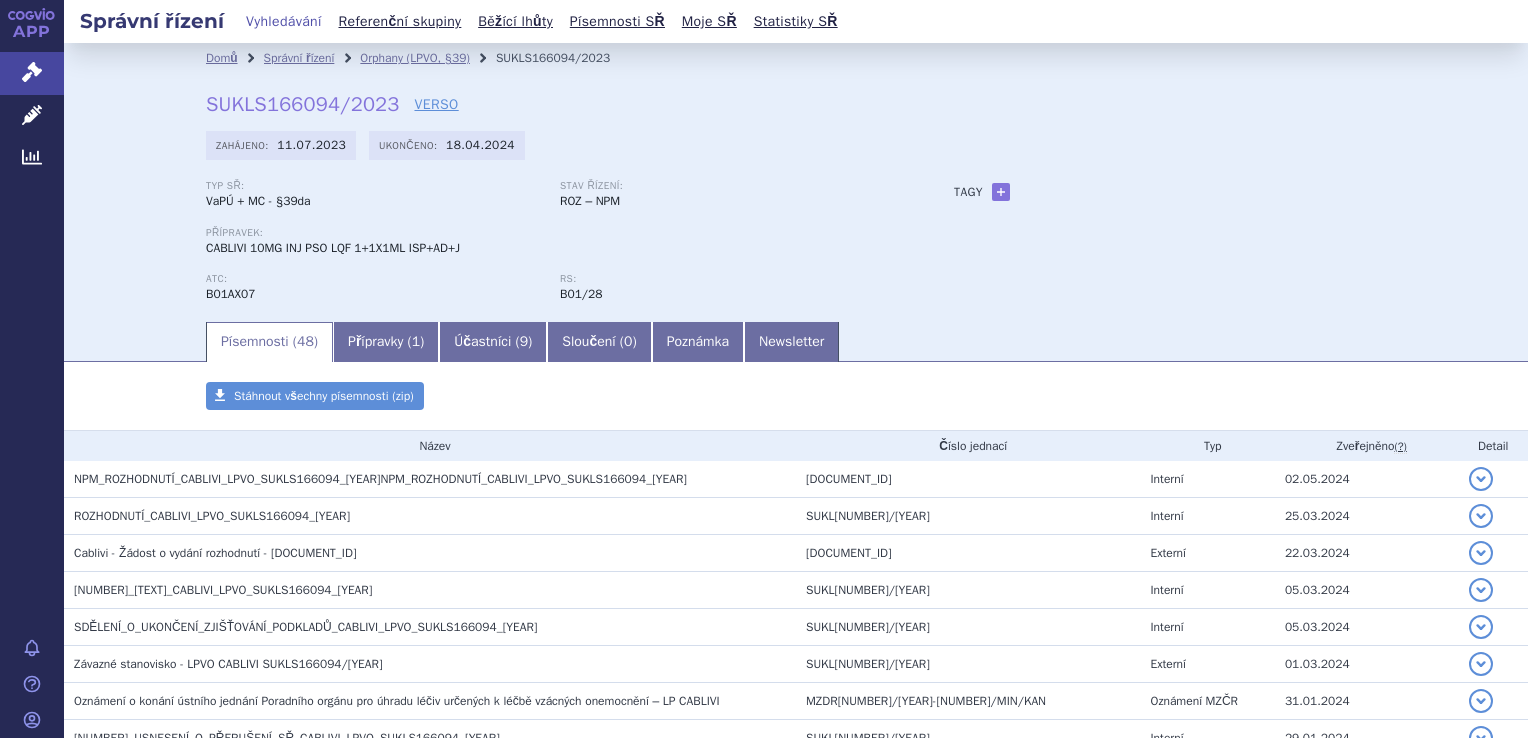 scroll, scrollTop: 0, scrollLeft: 0, axis: both 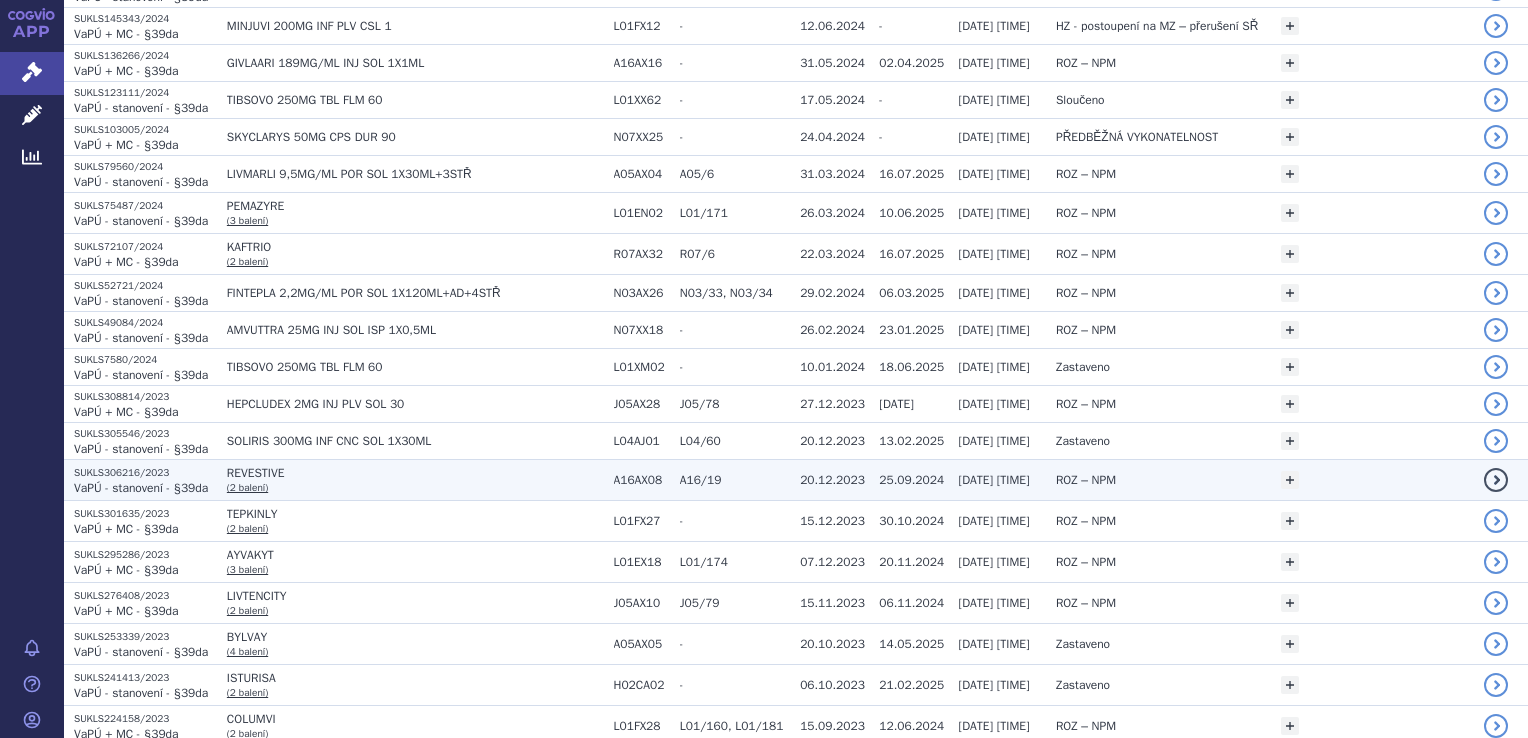 click on "REVESTIVE
(2 balení)" at bounding box center (410, 480) 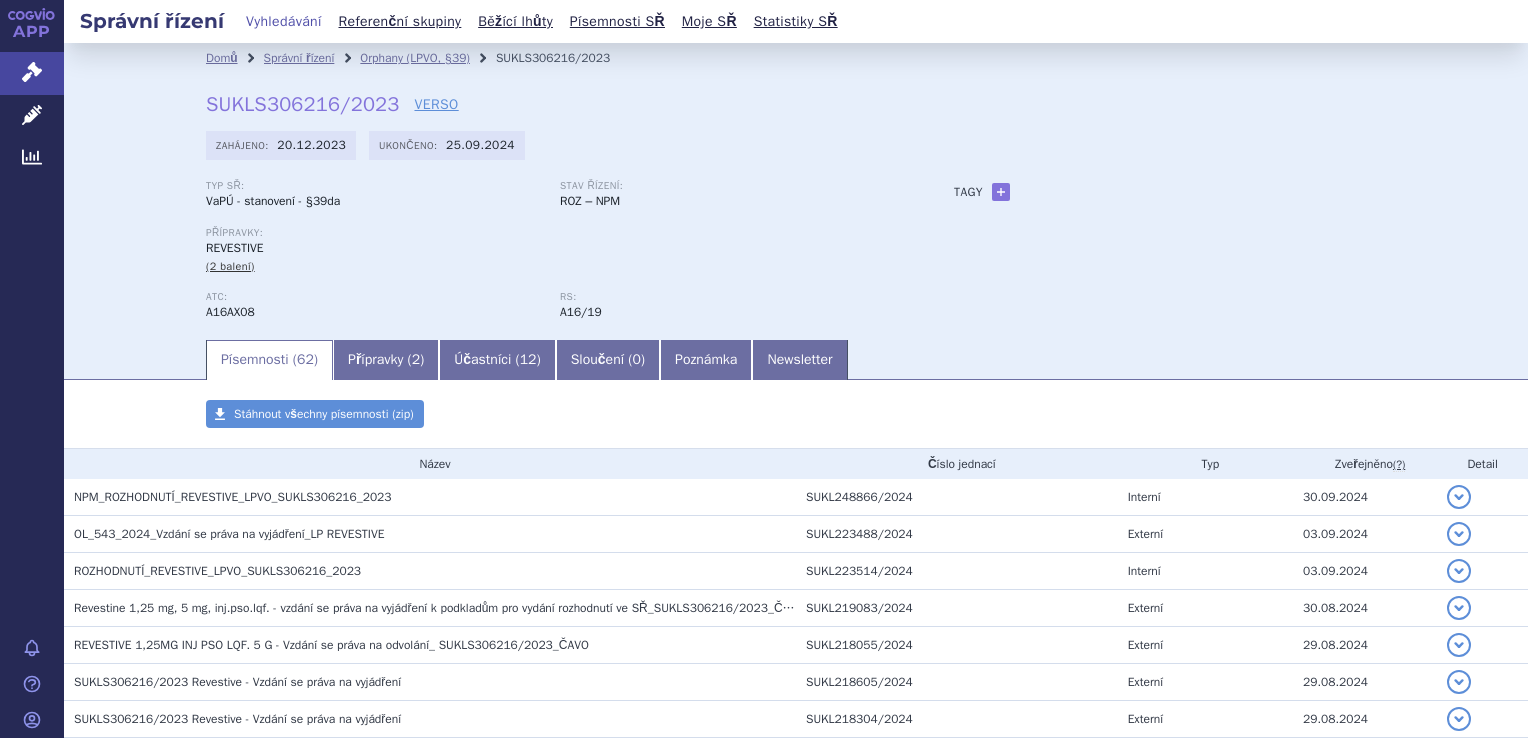 scroll, scrollTop: 0, scrollLeft: 0, axis: both 